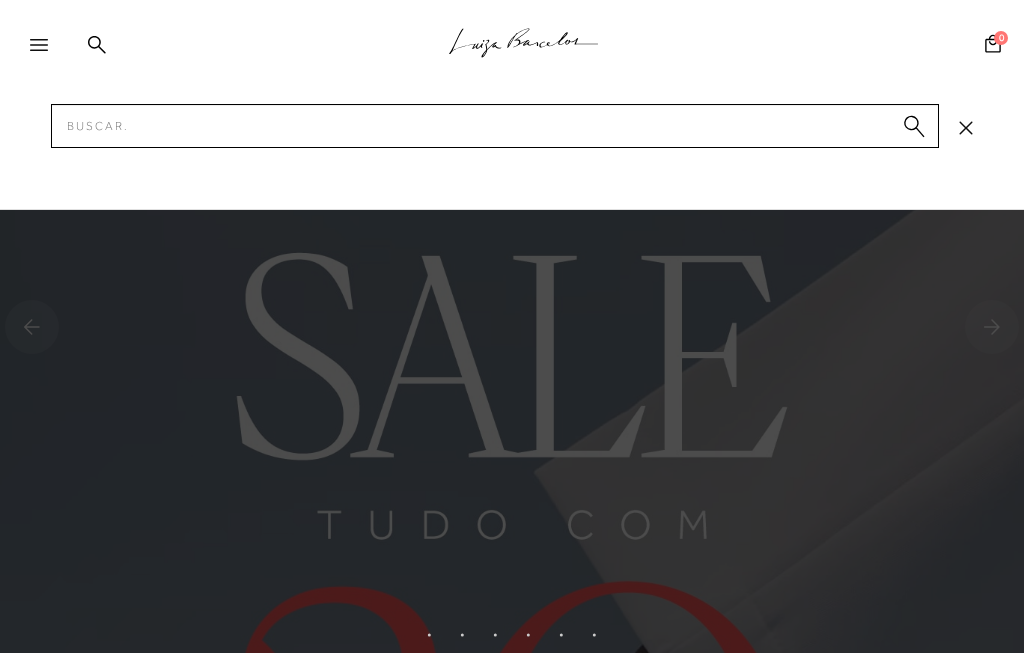 scroll, scrollTop: 142, scrollLeft: 0, axis: vertical 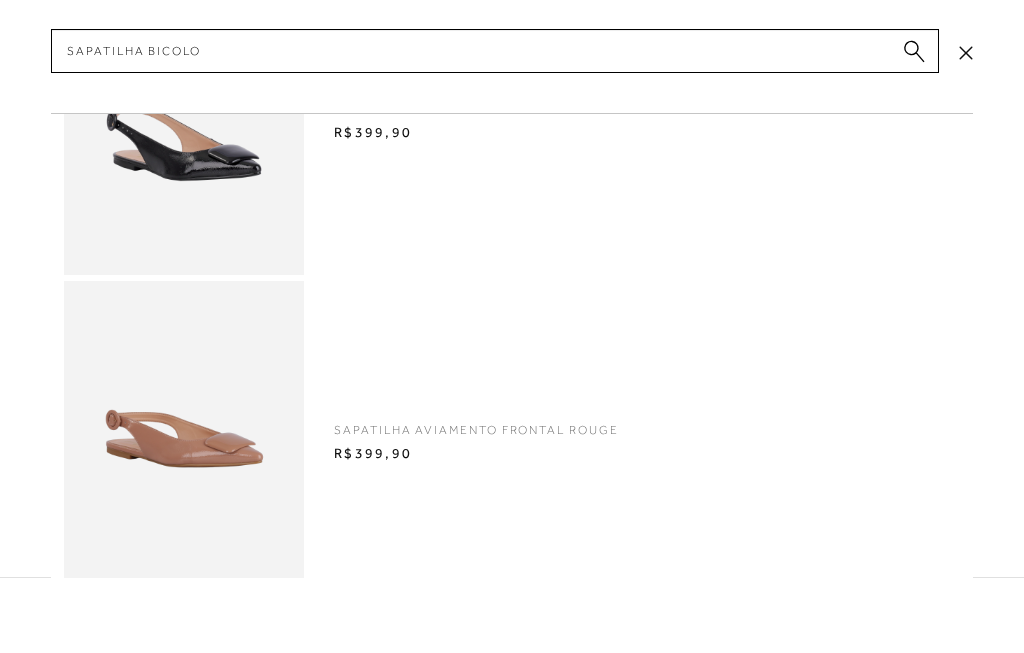 type on "Sapatilha bicolor" 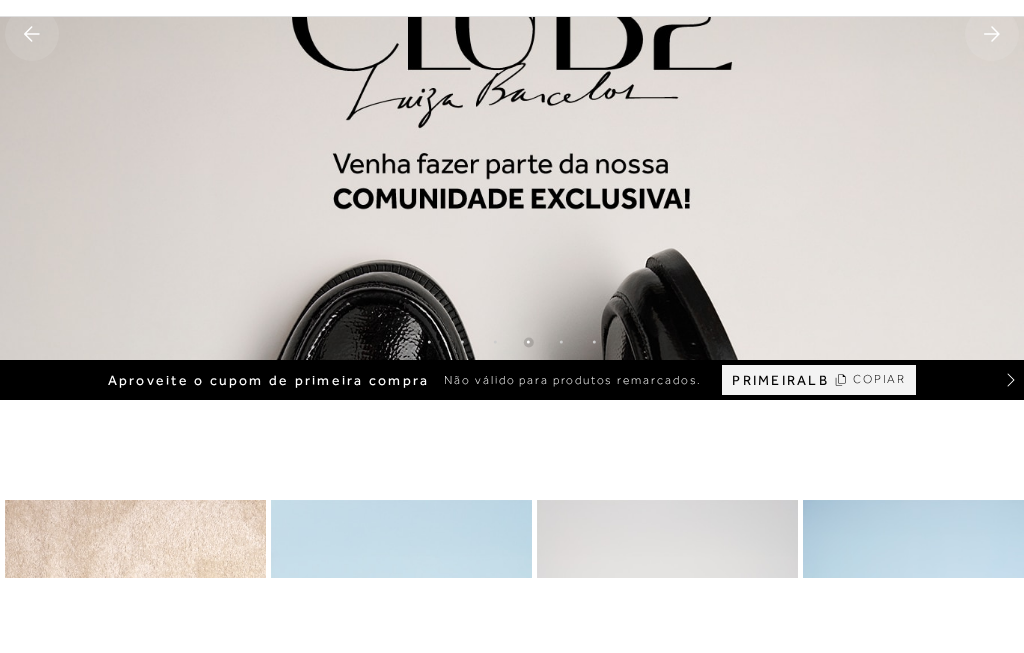 type 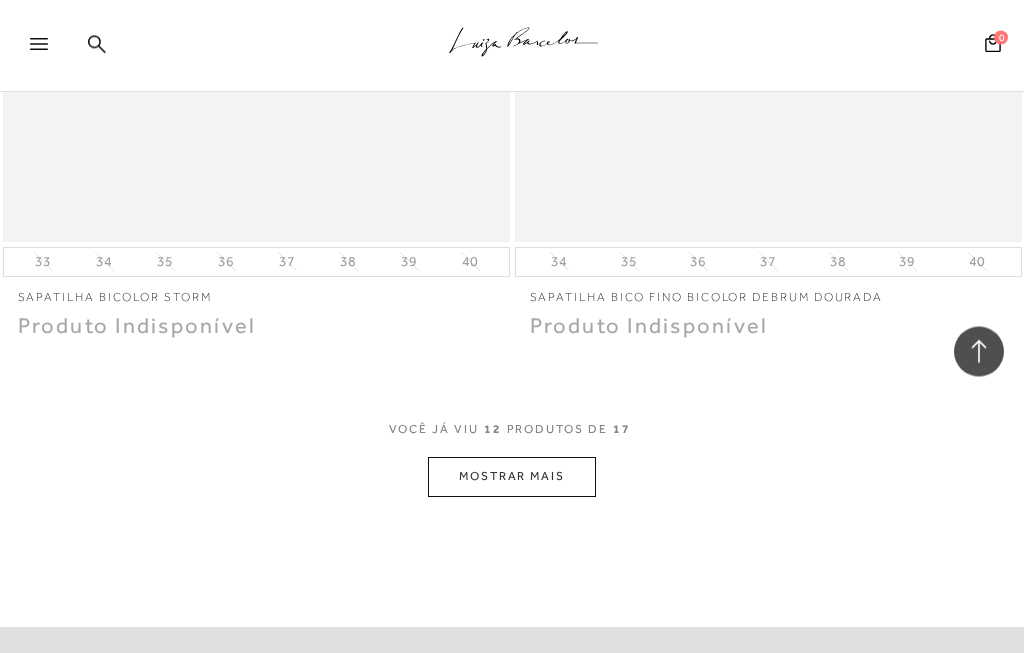 scroll, scrollTop: 5171, scrollLeft: 0, axis: vertical 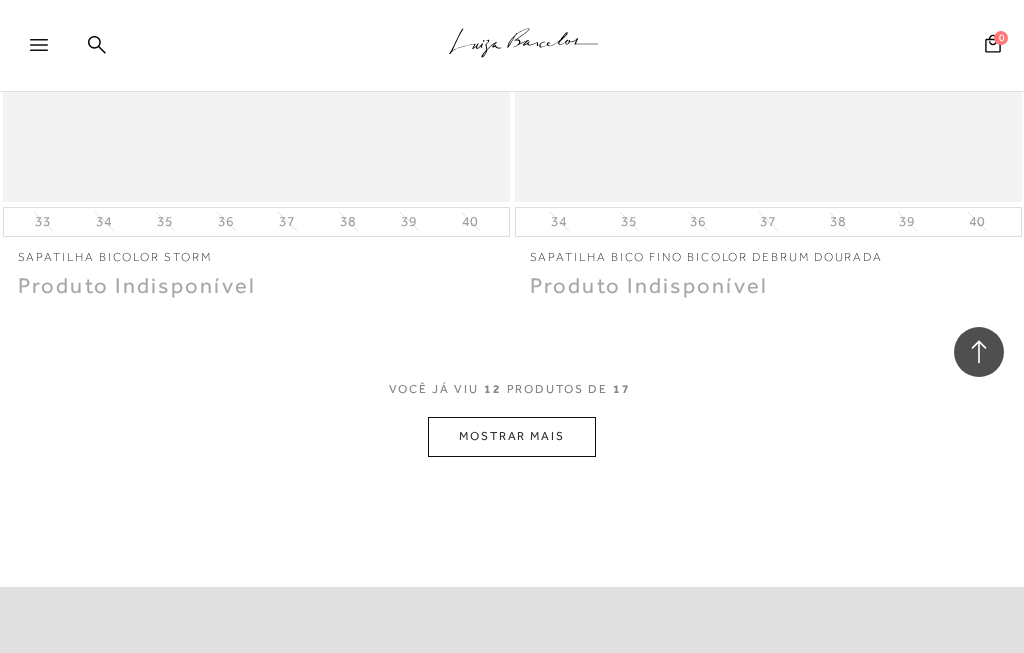click on "MOSTRAR MAIS" at bounding box center (512, 436) 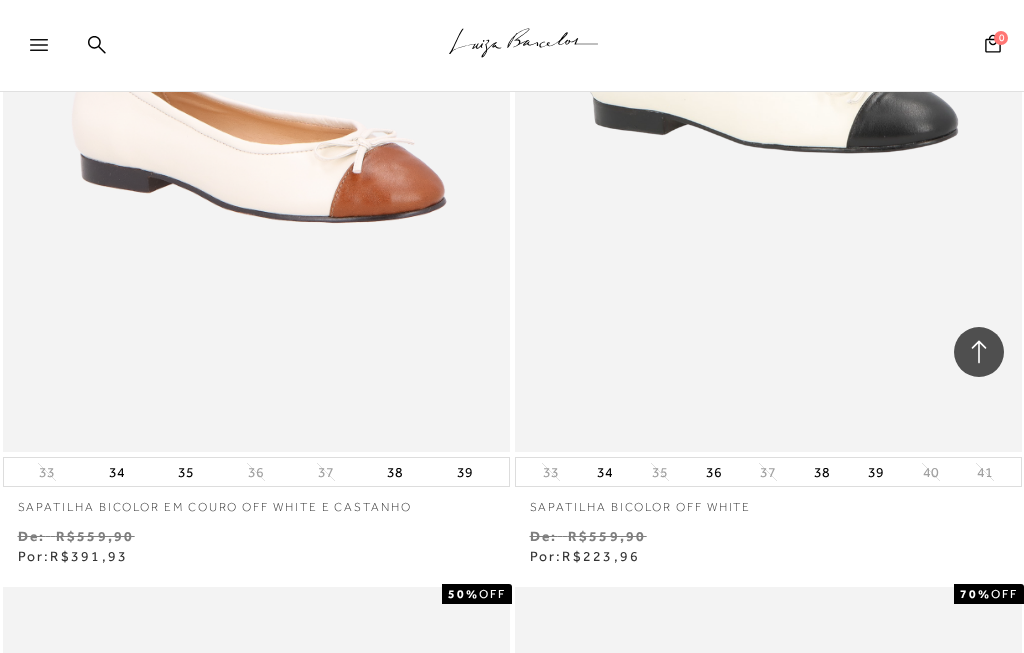 scroll, scrollTop: 1316, scrollLeft: 0, axis: vertical 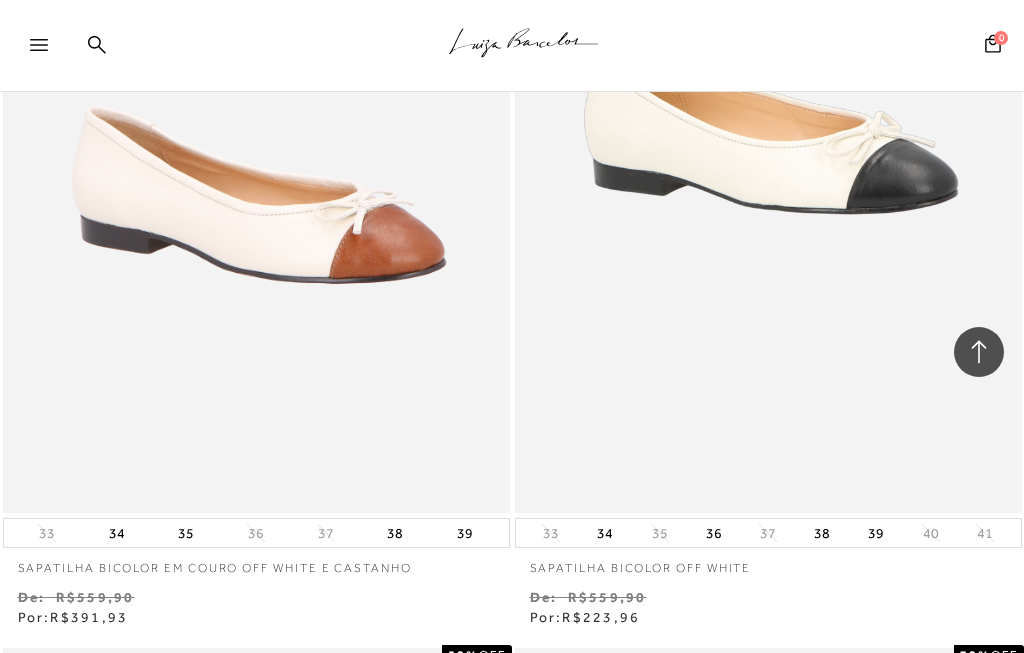 click on "38" at bounding box center (822, 533) 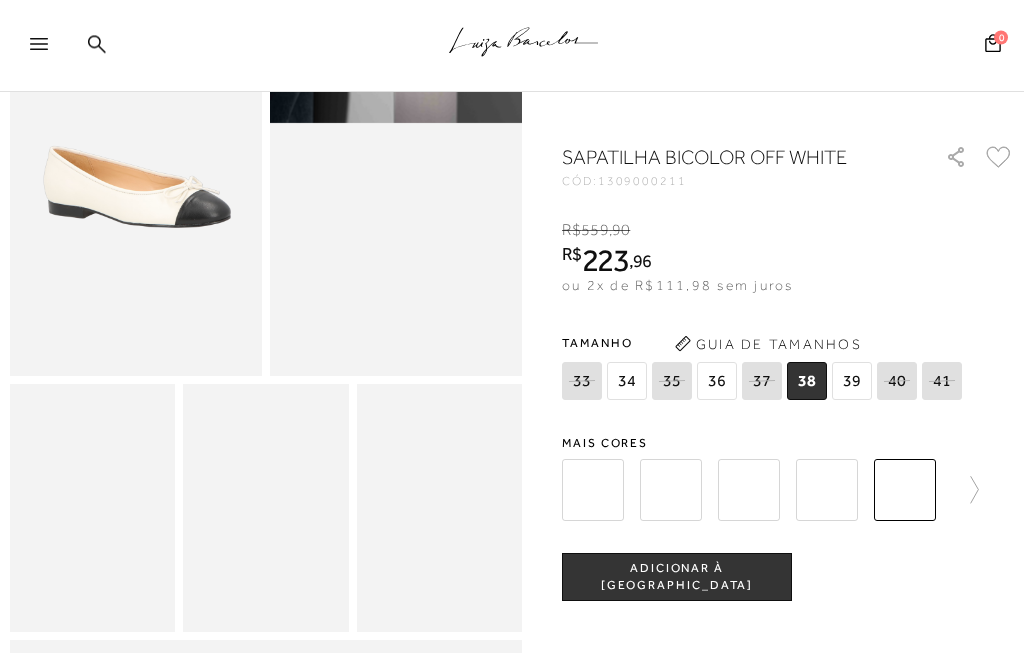 scroll, scrollTop: 175, scrollLeft: 0, axis: vertical 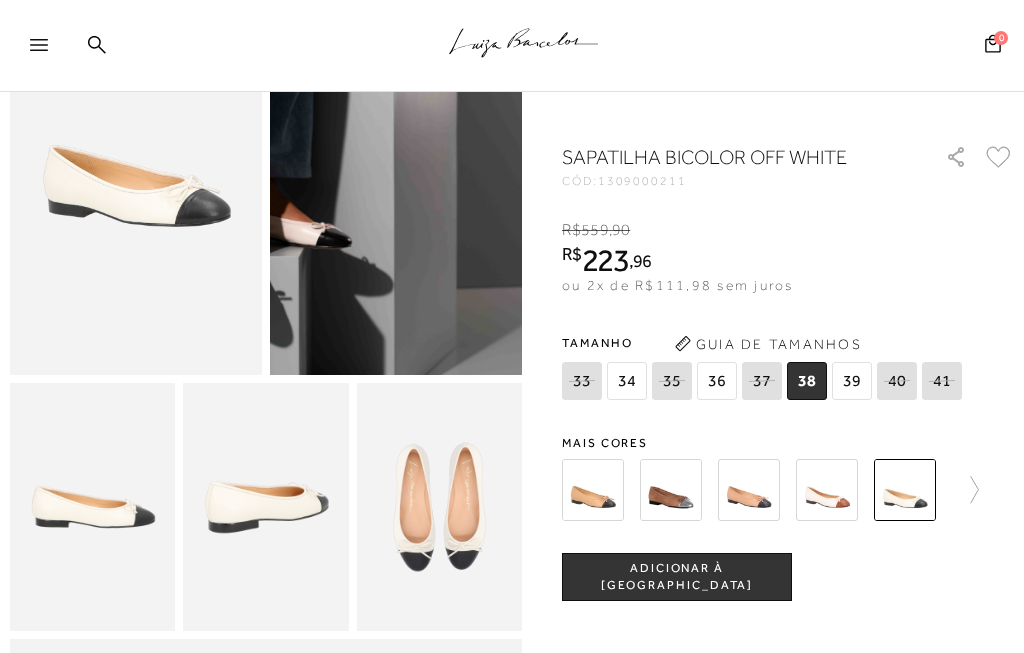 click on "ADICIONAR À [GEOGRAPHIC_DATA]" at bounding box center [677, 577] 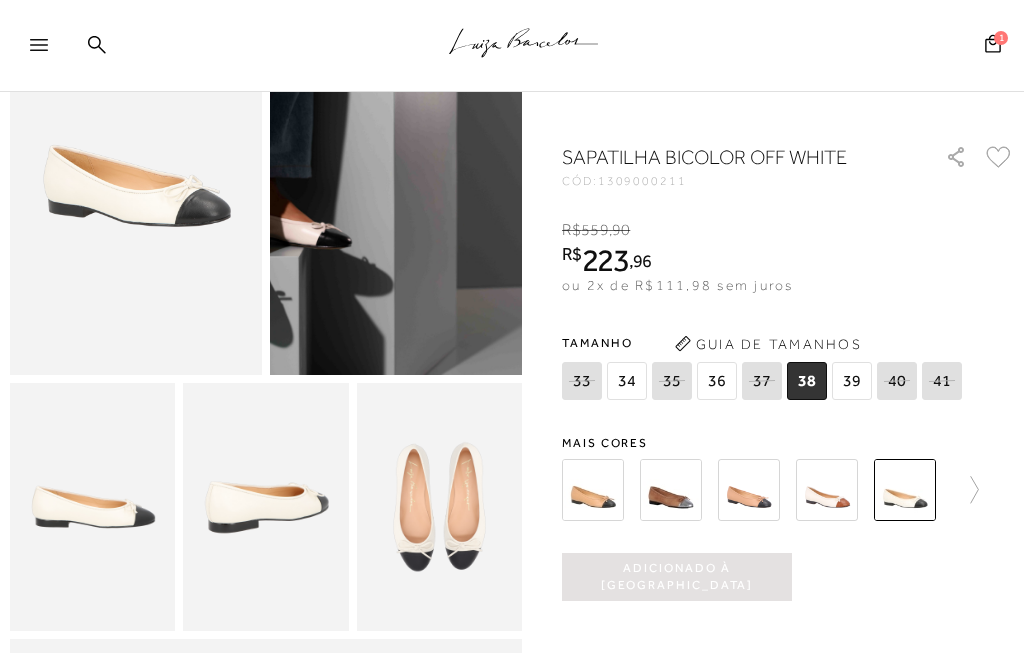 click 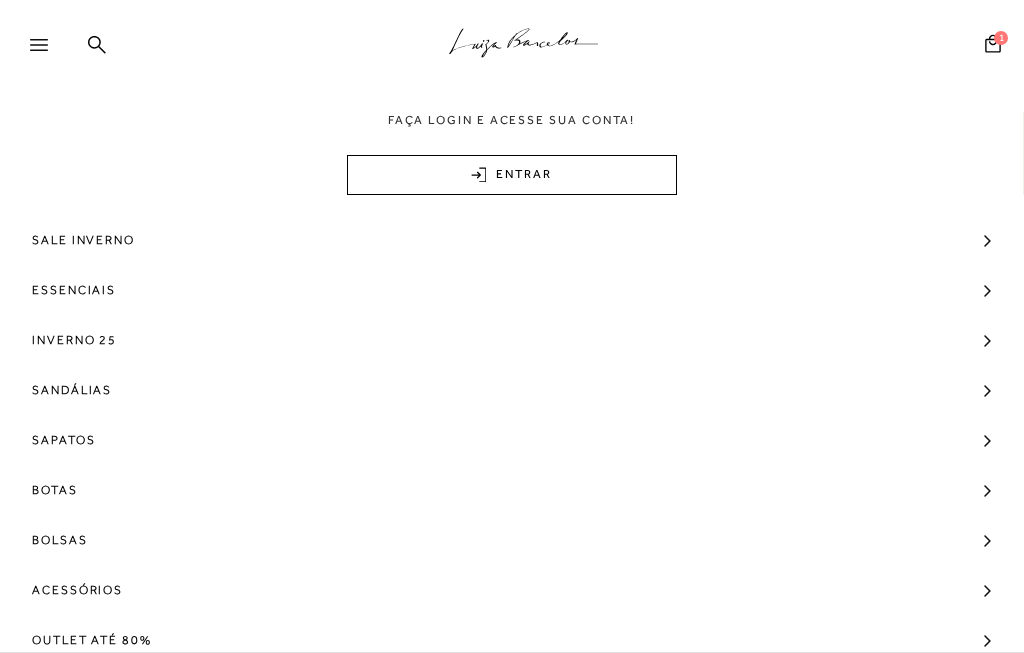 click on "Outlet até 80%" at bounding box center (92, 640) 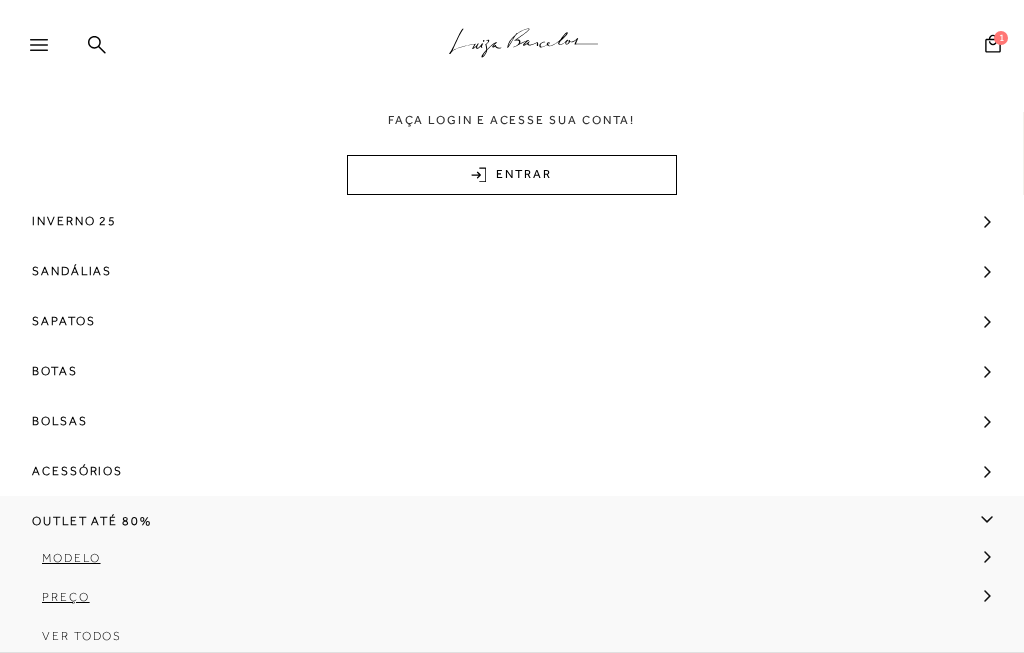 scroll, scrollTop: 122, scrollLeft: 0, axis: vertical 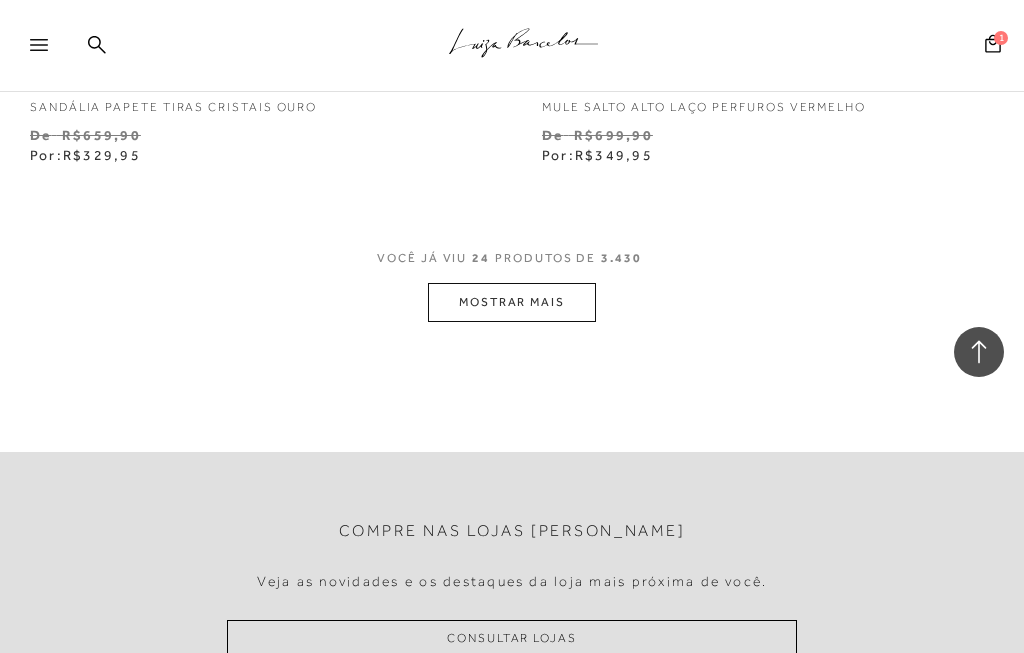 click on "MOSTRAR MAIS" at bounding box center [512, 302] 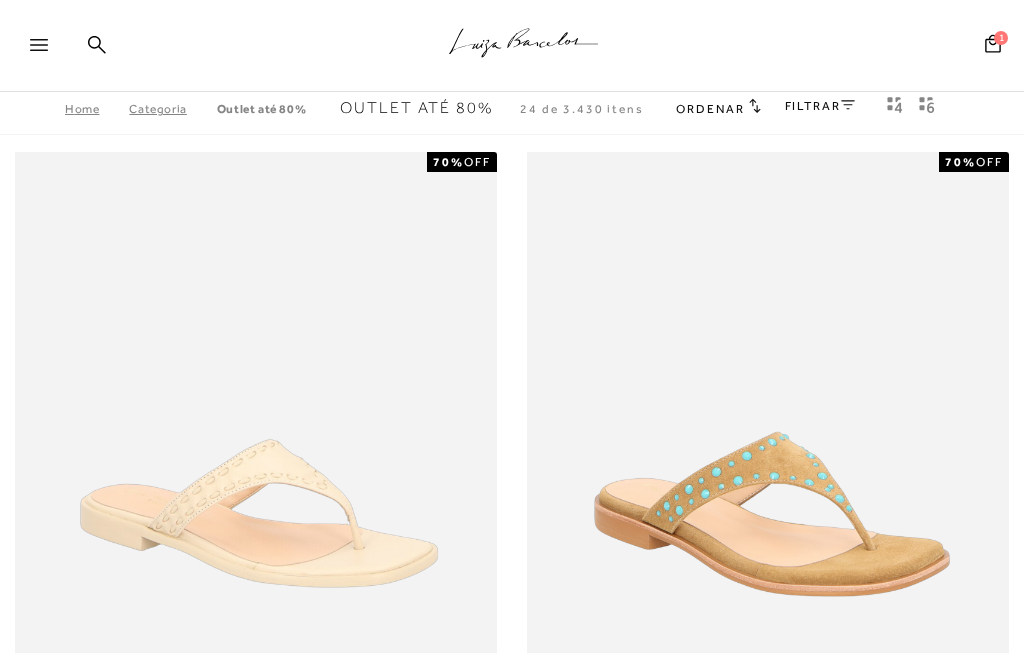 scroll, scrollTop: 0, scrollLeft: 0, axis: both 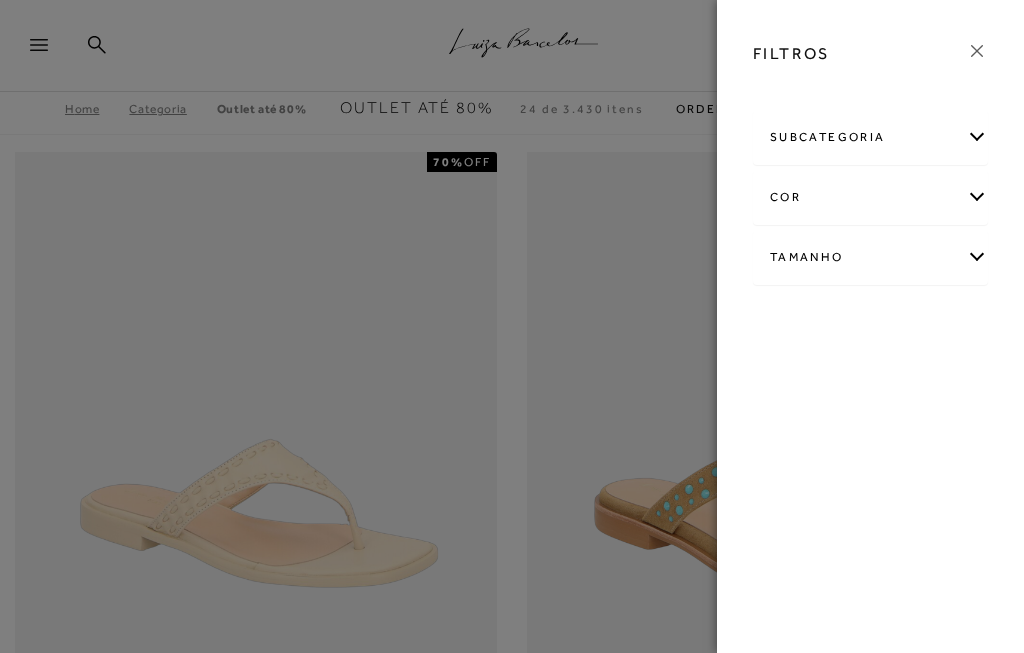 click on "subcategoria" at bounding box center [870, 137] 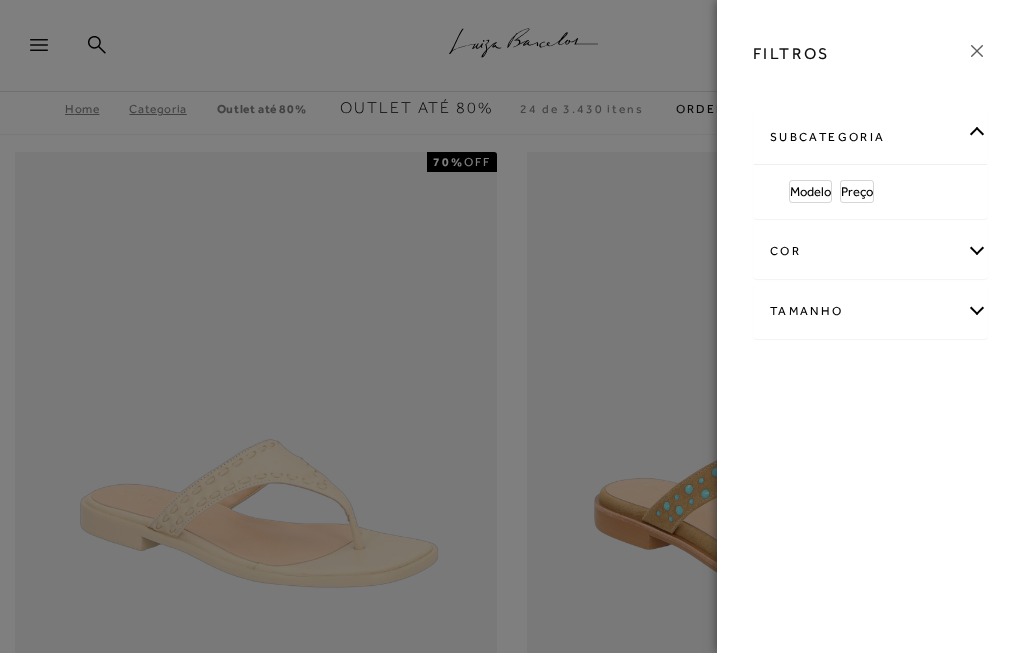 click on "subcategoria
Modelo
Preço
+" at bounding box center (870, 239) 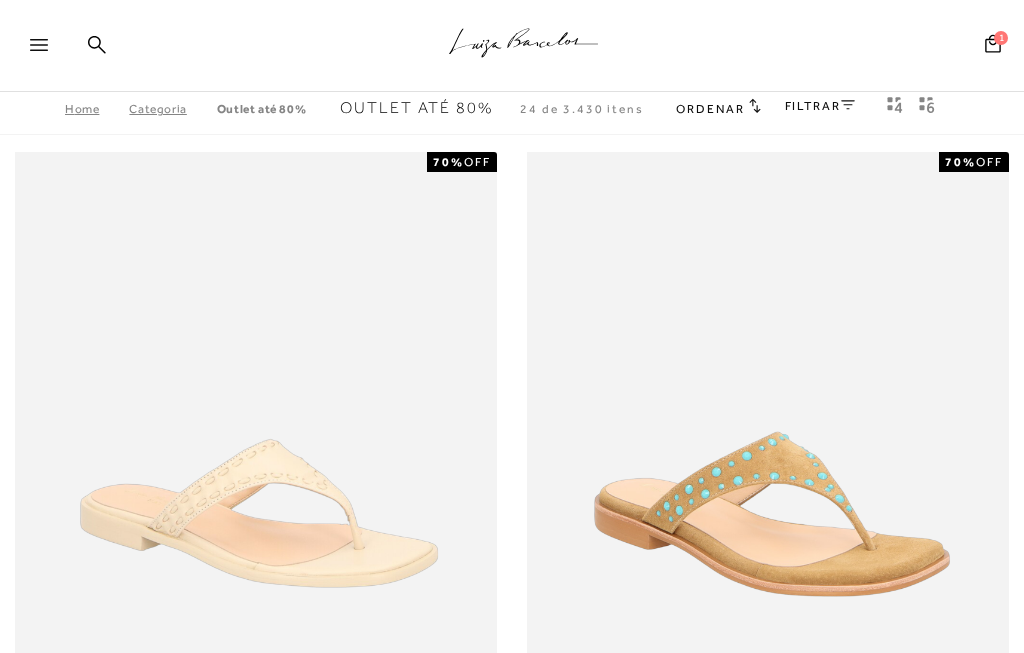 click at bounding box center (48, 51) 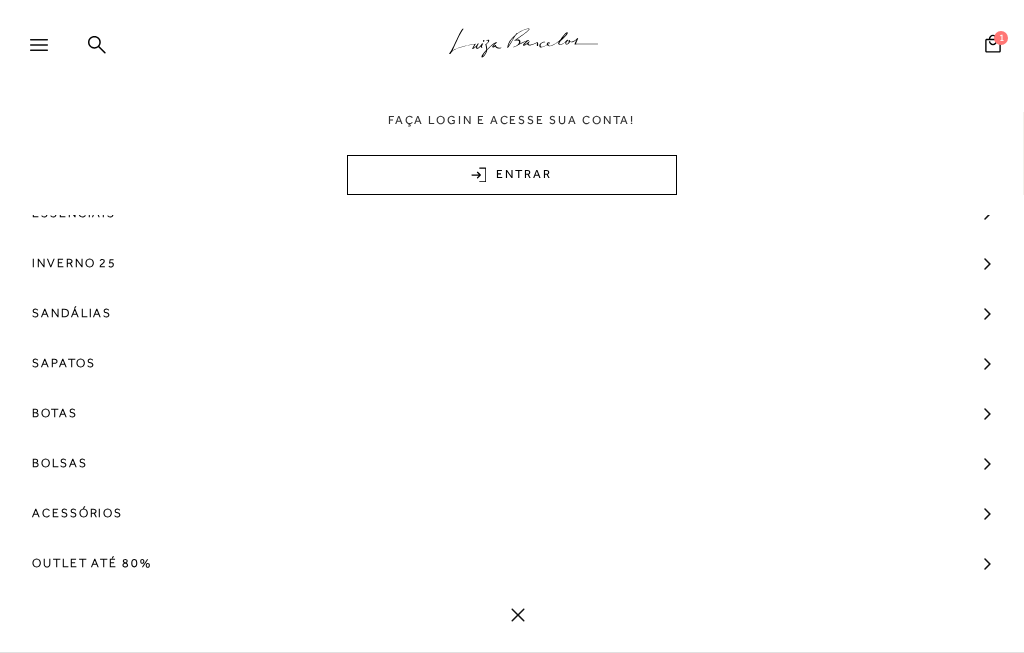 scroll, scrollTop: 77, scrollLeft: 0, axis: vertical 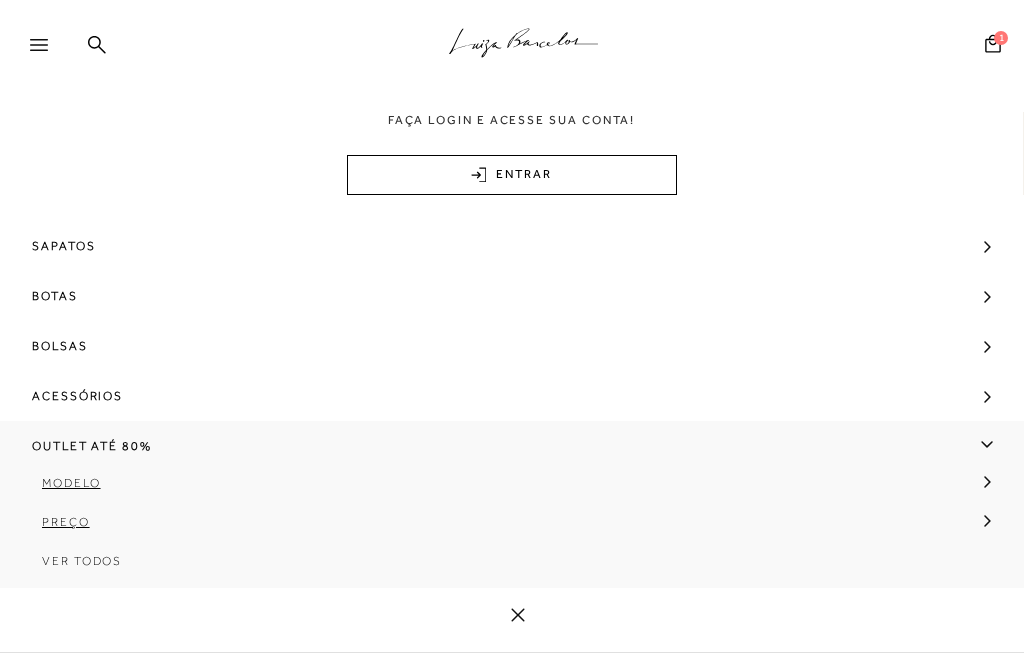 click on "Modelo" at bounding box center [71, 483] 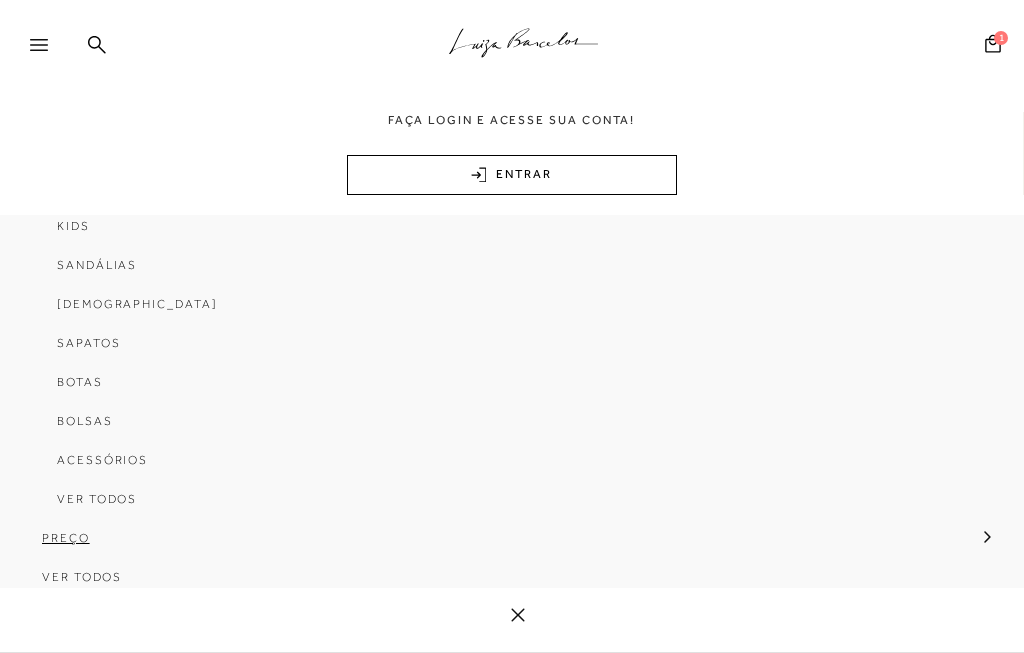scroll, scrollTop: 493, scrollLeft: 0, axis: vertical 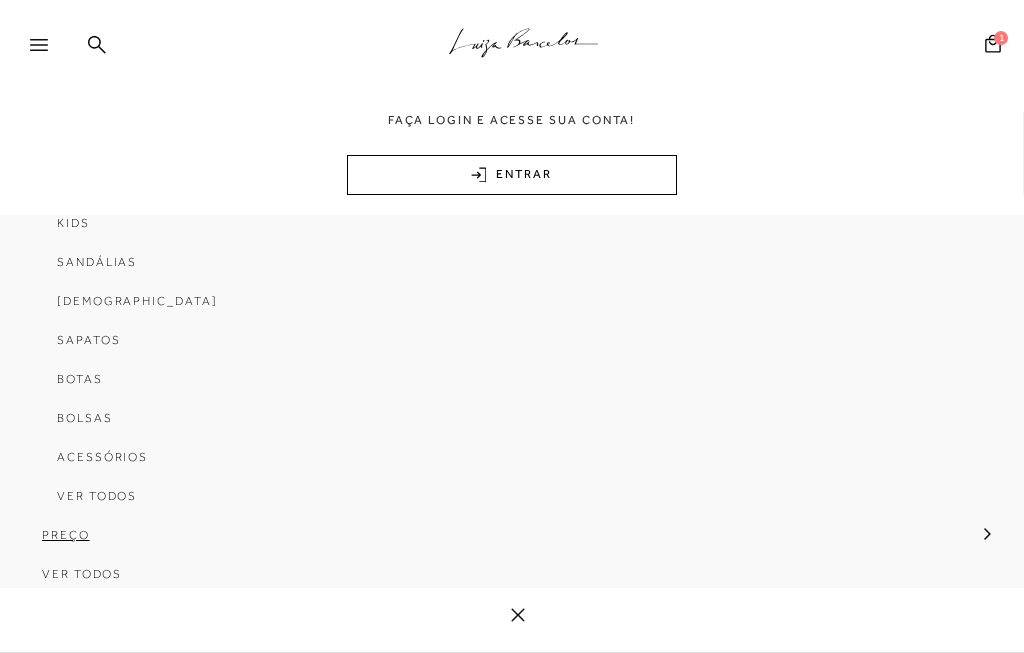 click on "Botas" at bounding box center [80, 379] 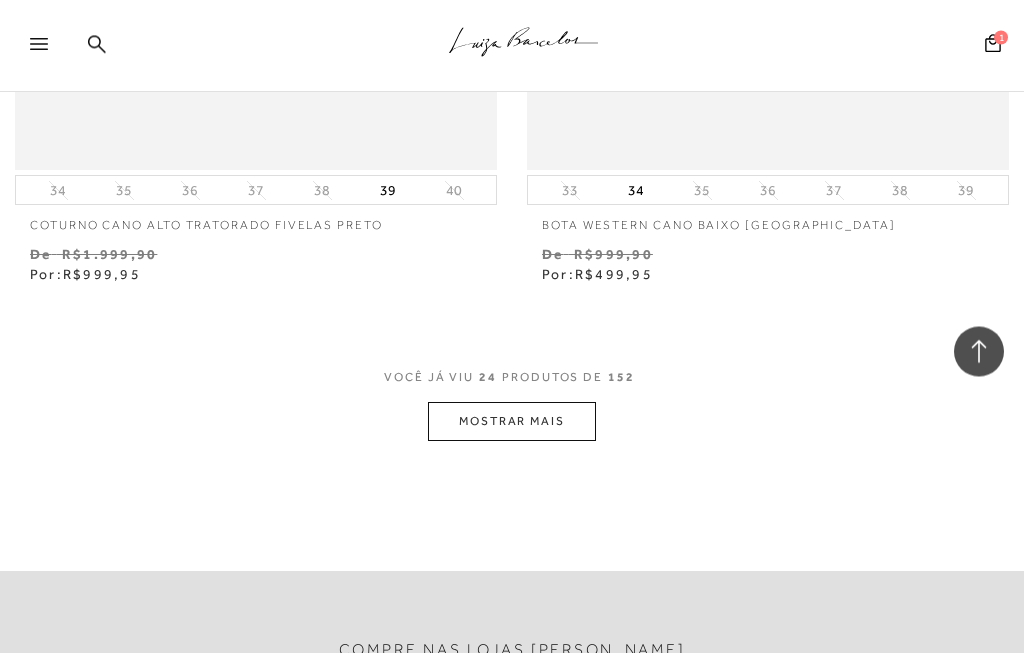 scroll, scrollTop: 10106, scrollLeft: 0, axis: vertical 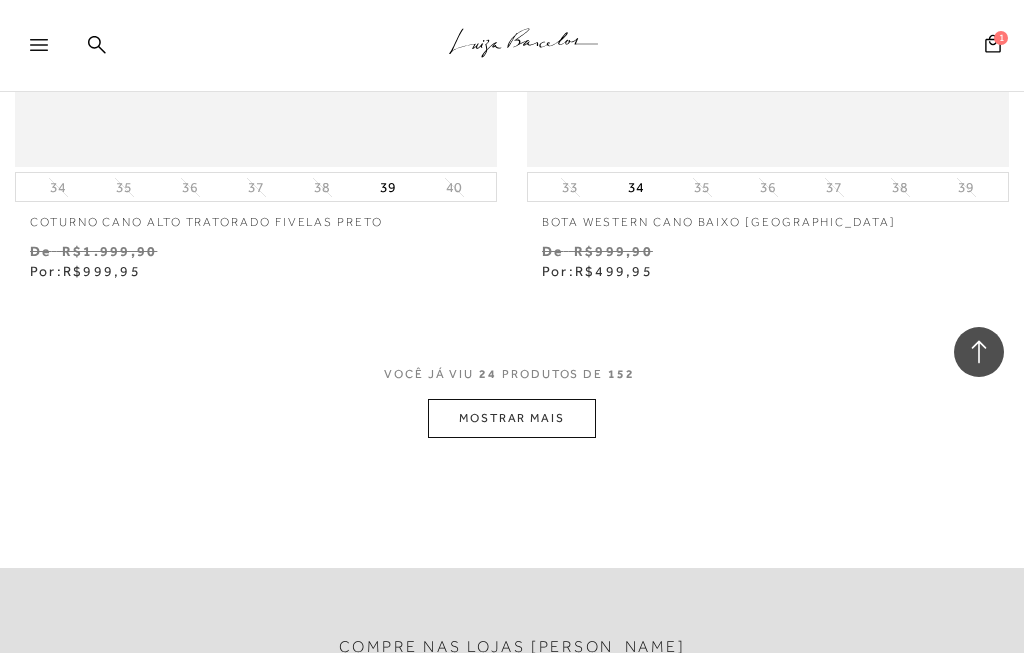 click on "MOSTRAR MAIS" at bounding box center (512, 418) 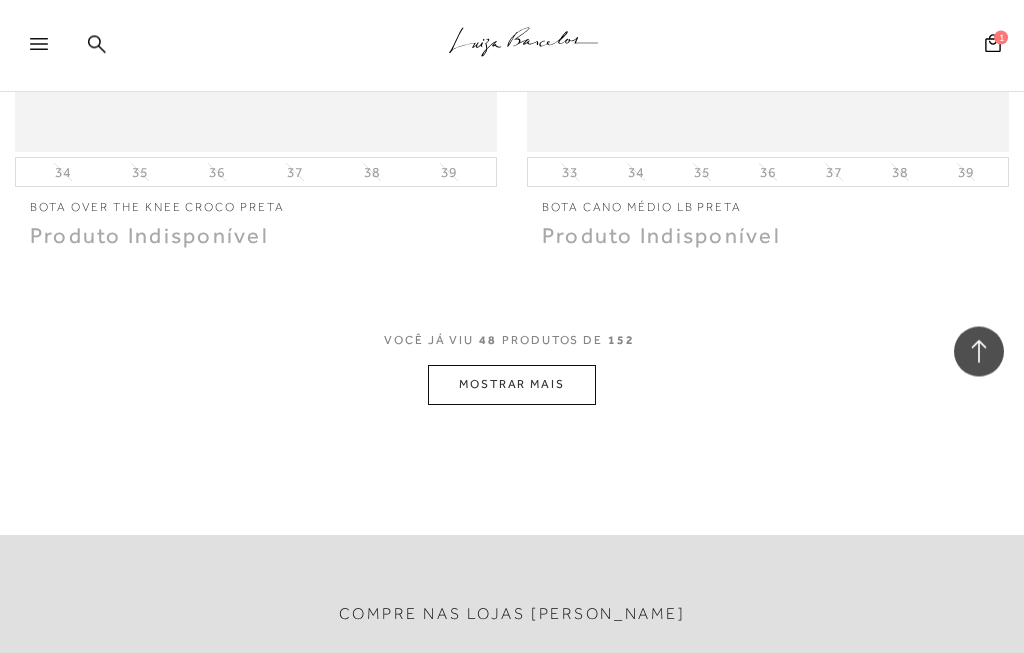 scroll, scrollTop: 20266, scrollLeft: 0, axis: vertical 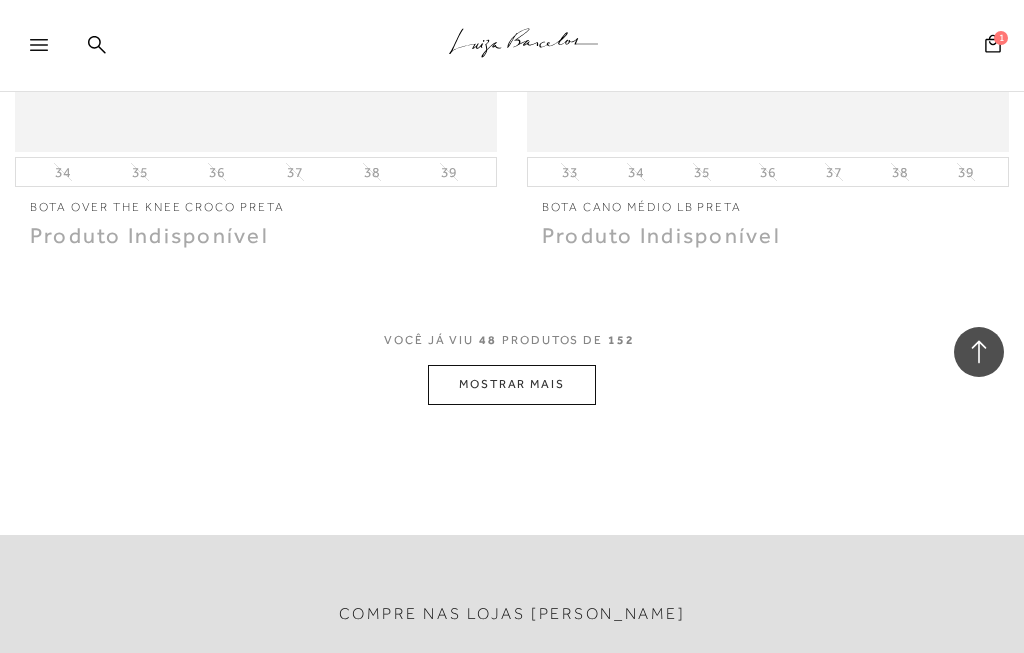 click on "1" at bounding box center [1001, 38] 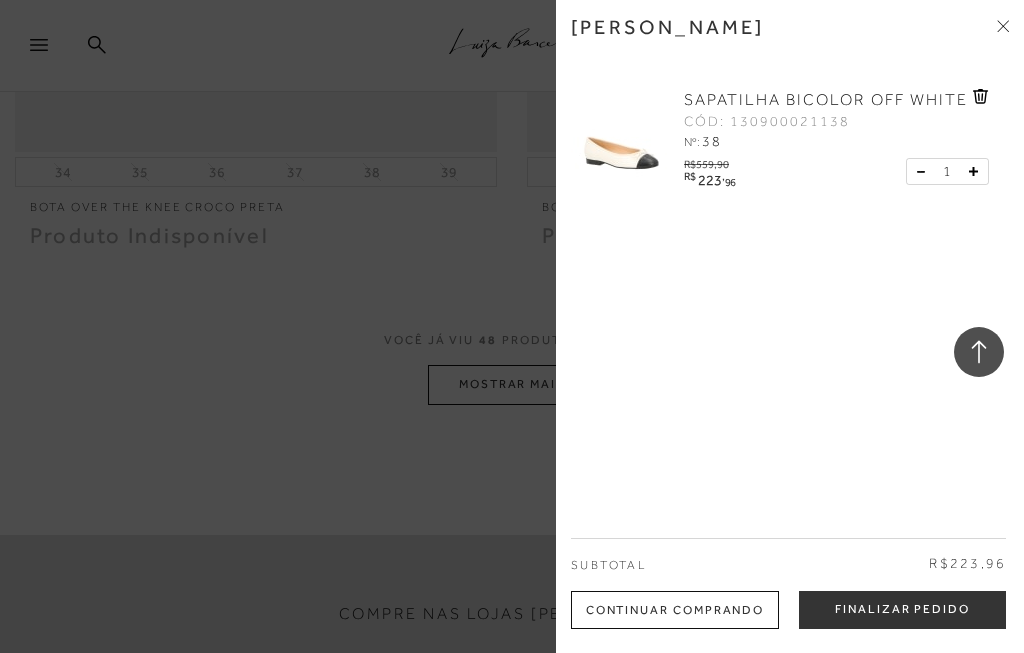 click on "Finalizar Pedido" at bounding box center (902, 610) 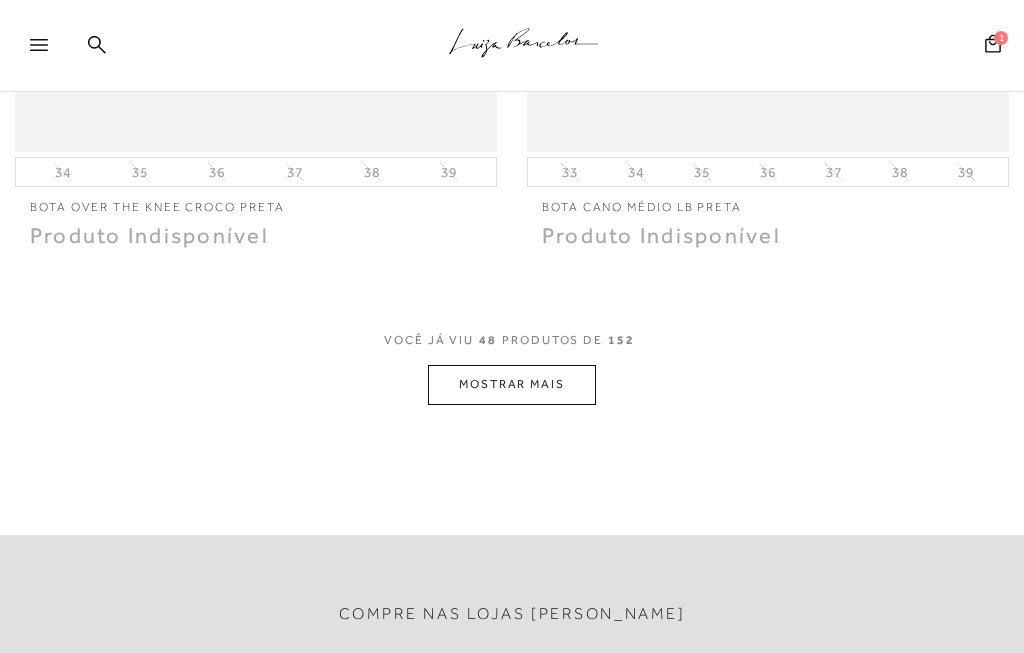 scroll, scrollTop: 0, scrollLeft: 0, axis: both 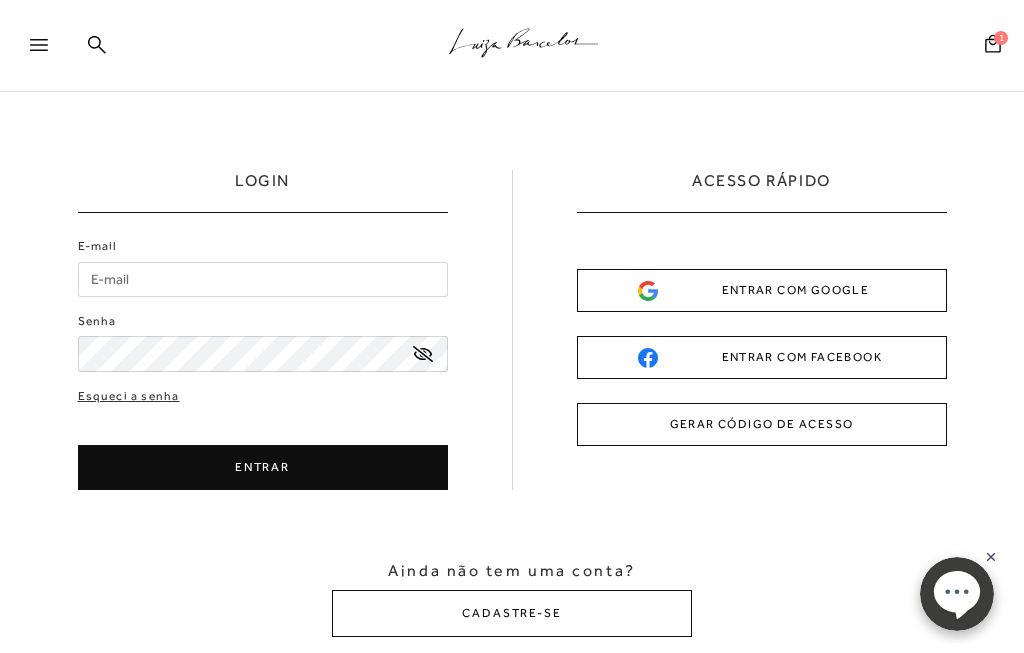 click on "E-mail" at bounding box center (263, 279) 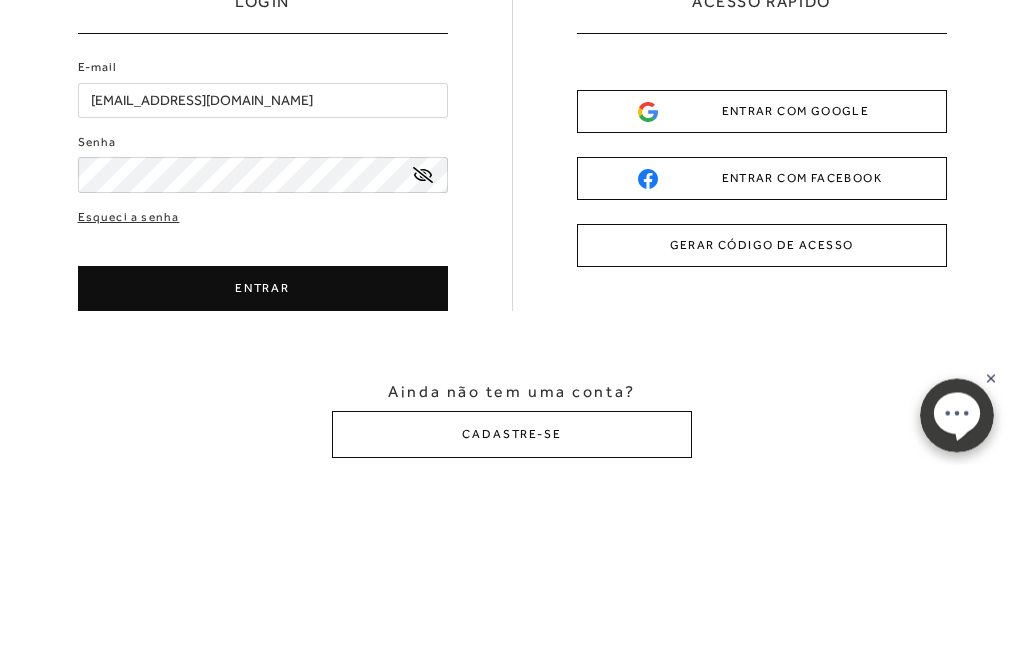 type on "cristinacku@gmail.com" 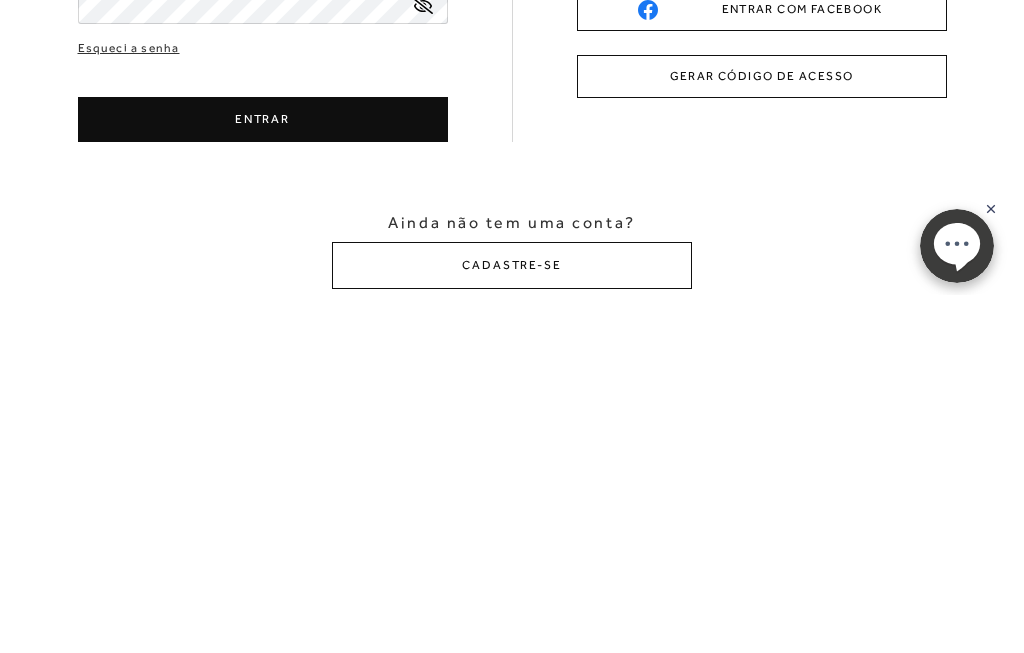 click on "ENTRAR" at bounding box center (263, 467) 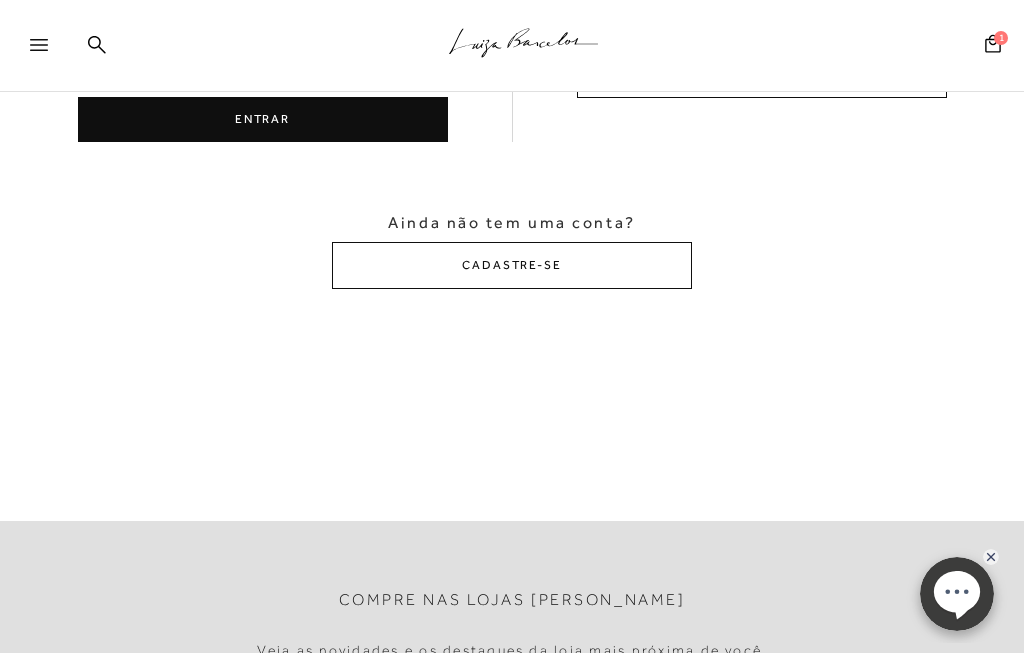 scroll, scrollTop: 0, scrollLeft: 0, axis: both 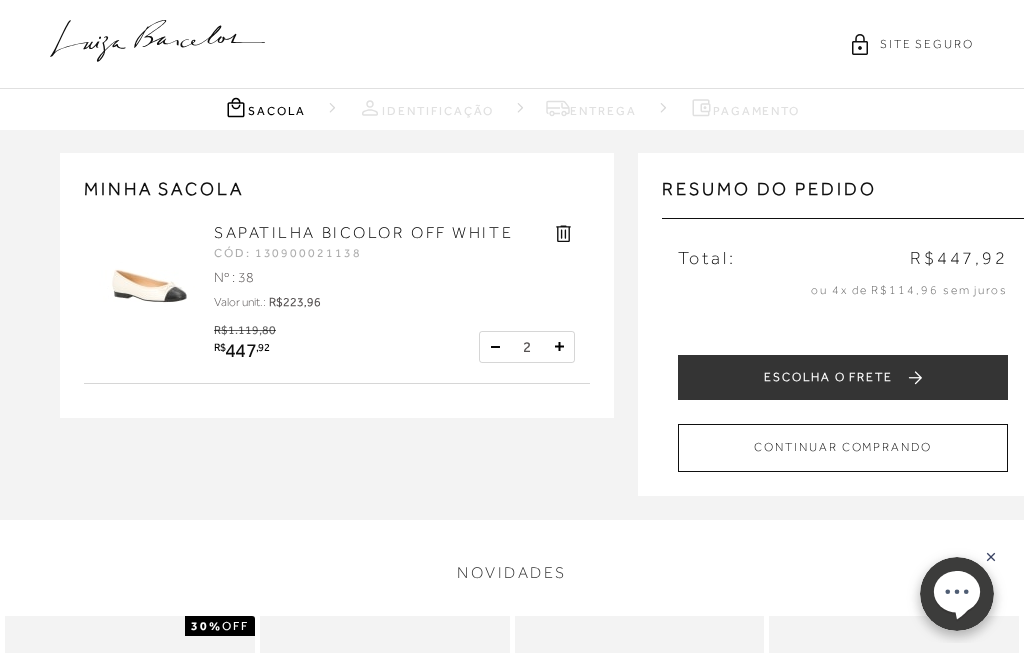 click at bounding box center [495, 347] 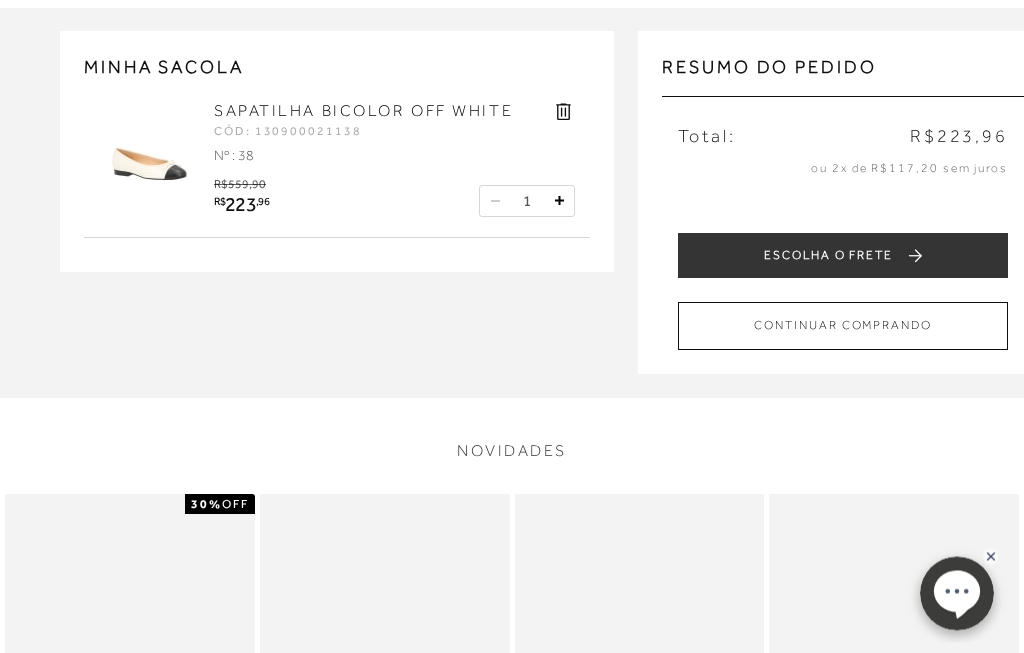 scroll, scrollTop: 125, scrollLeft: 0, axis: vertical 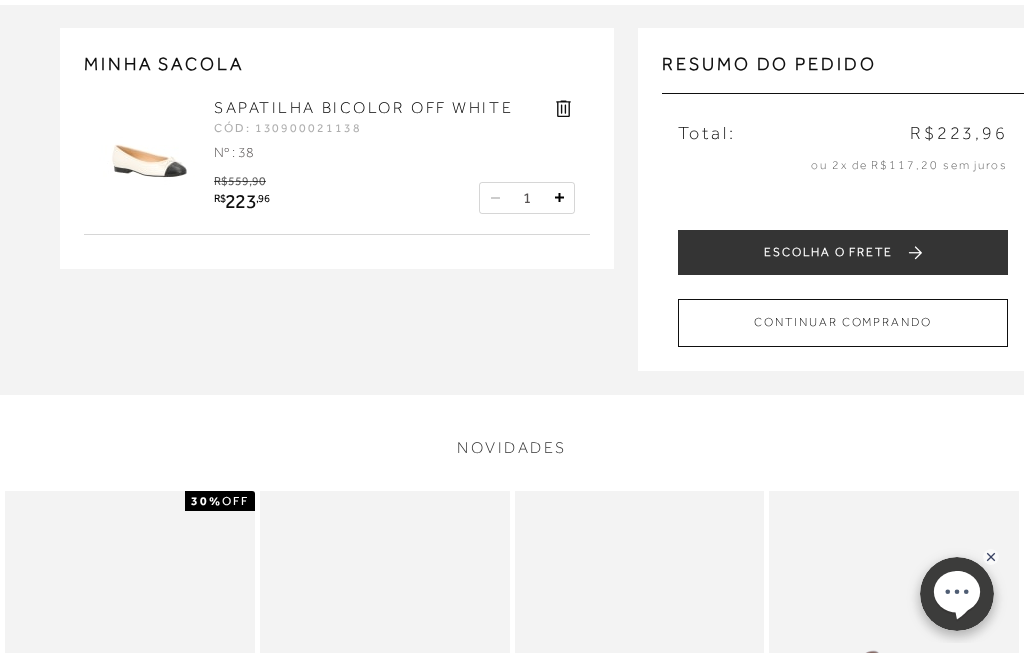 click on "ESCOLHA O FRETE" at bounding box center (843, 252) 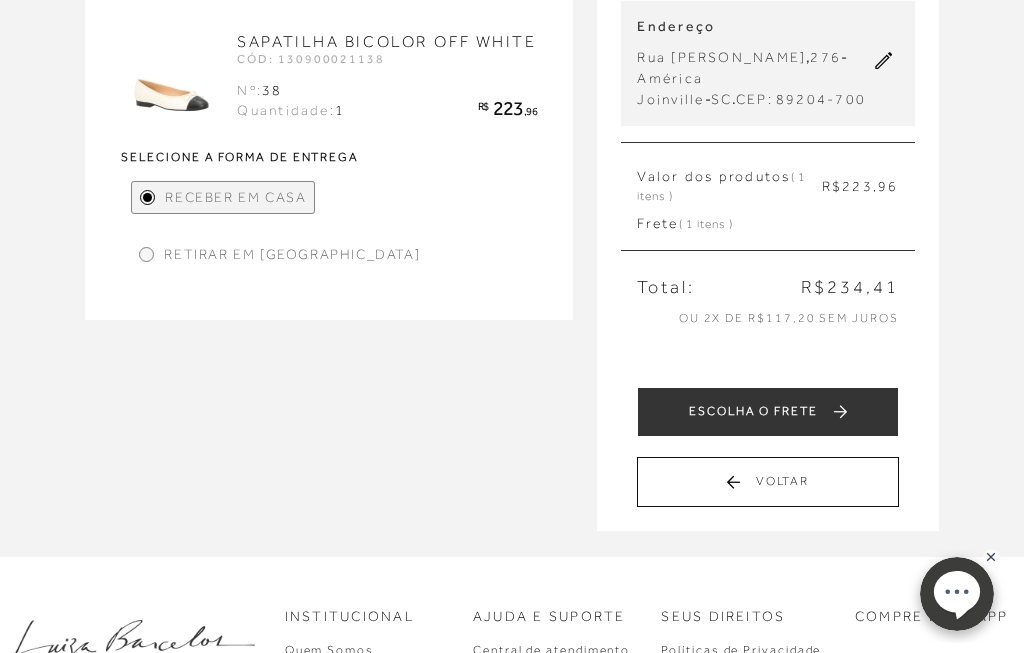 scroll, scrollTop: 258, scrollLeft: 0, axis: vertical 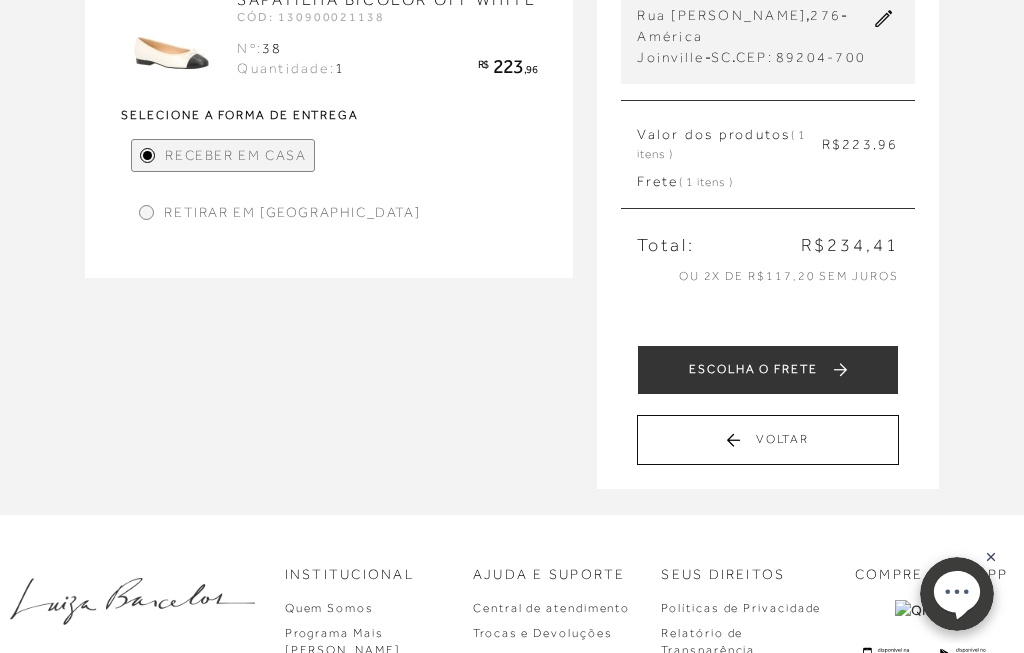 click on "ESCOLHA O FRETE" at bounding box center (767, 370) 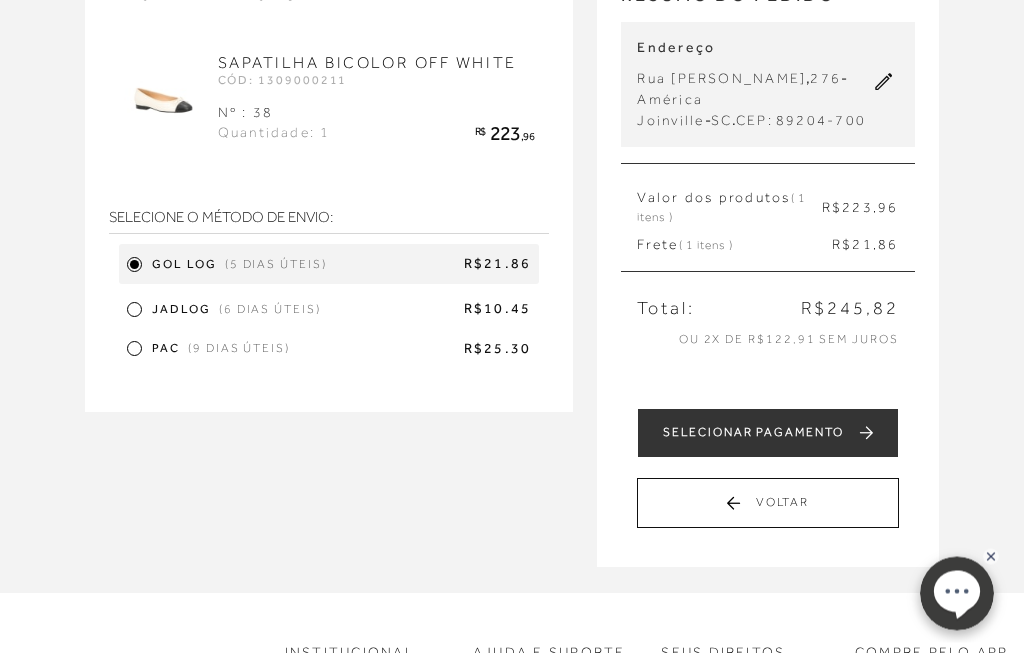 scroll, scrollTop: 196, scrollLeft: 0, axis: vertical 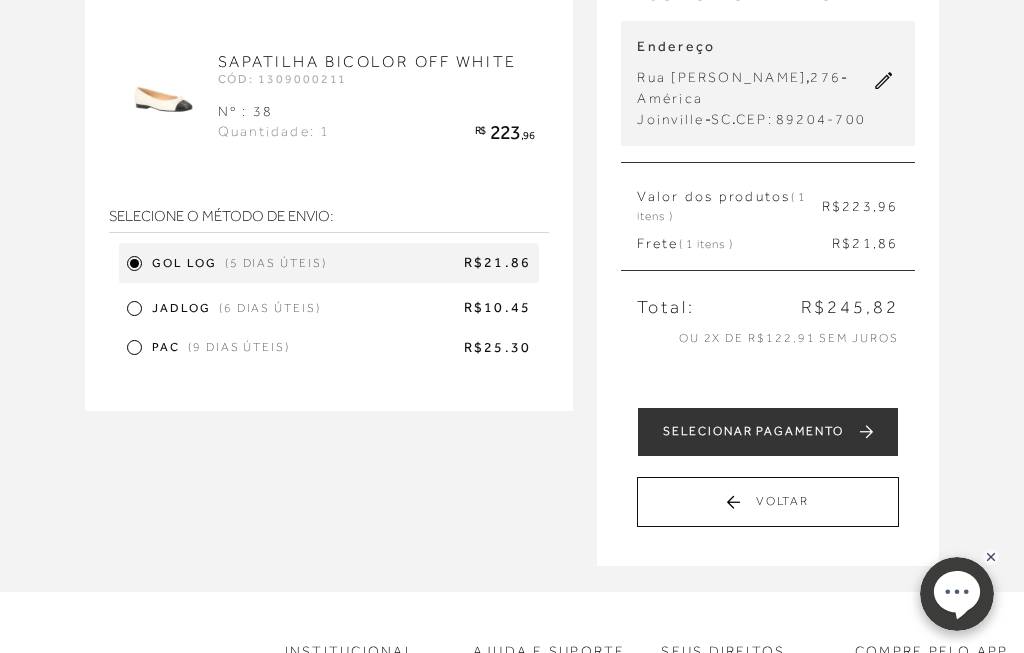 click at bounding box center [134, 308] 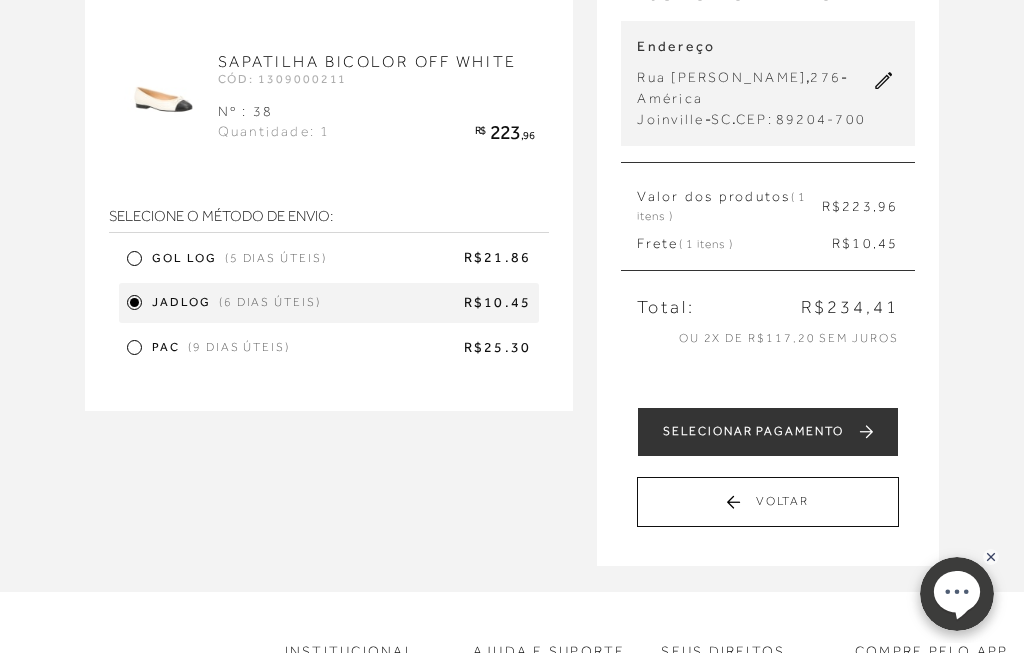 click on "SELECIONAR PAGAMENTO" at bounding box center [767, 432] 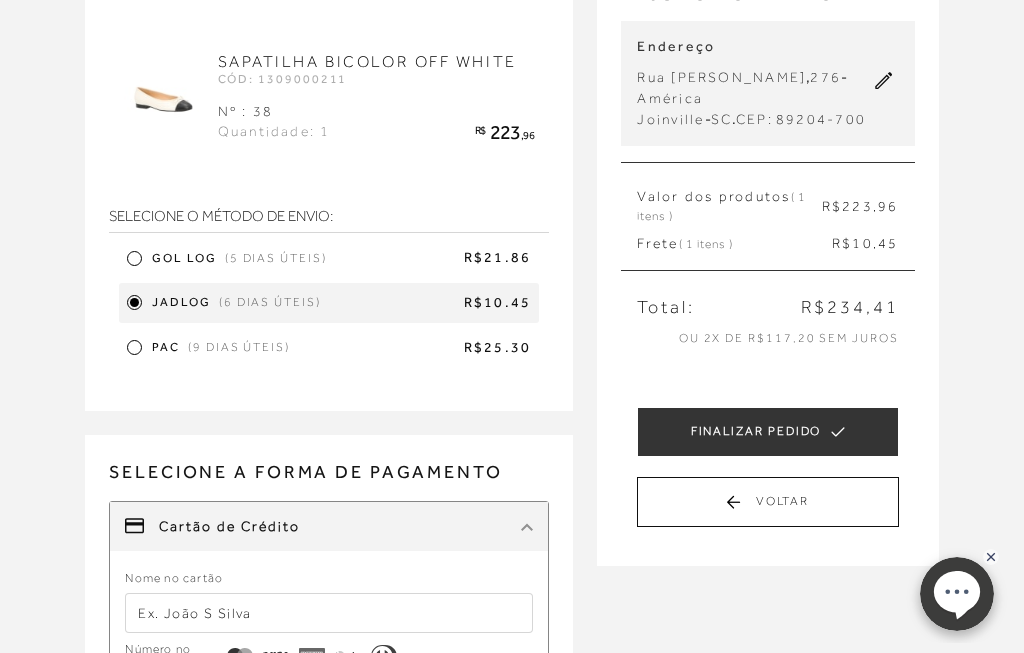 scroll, scrollTop: 0, scrollLeft: 0, axis: both 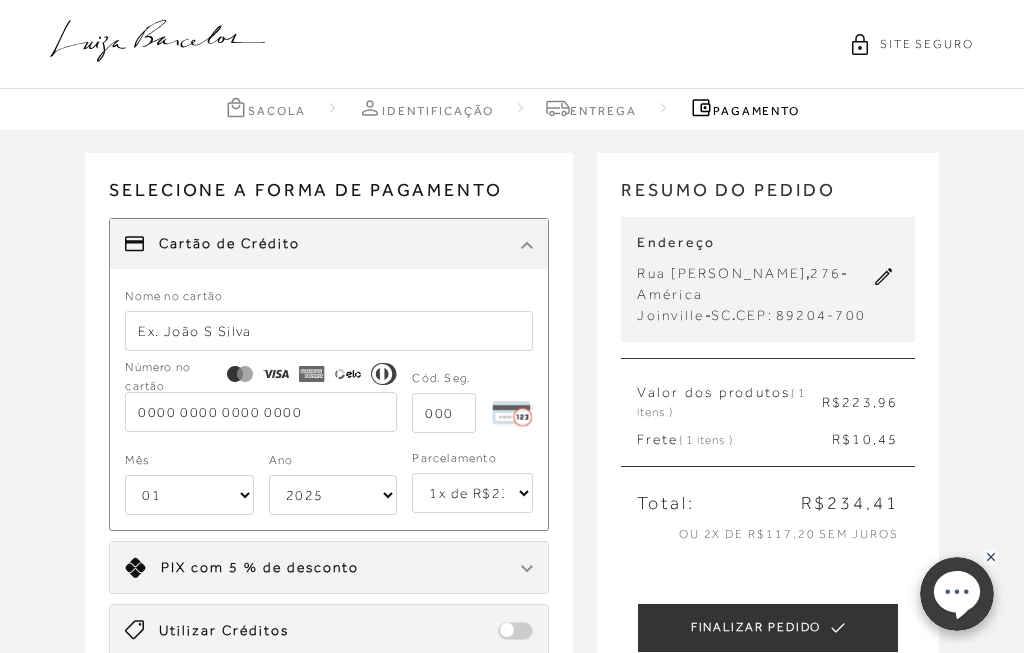 click on "Receber em casa
SAPATILHA BICOLOR OFF WHITE
CÓD: 1309000211
Nº : 38
Quantidade: 1" at bounding box center (512, 529) 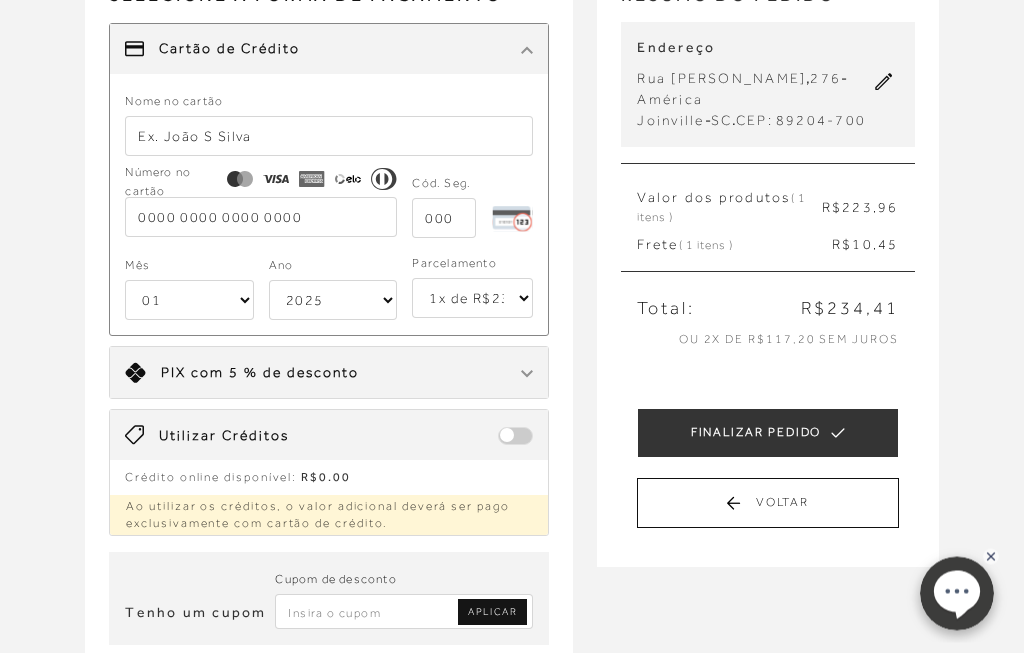 scroll, scrollTop: 196, scrollLeft: 0, axis: vertical 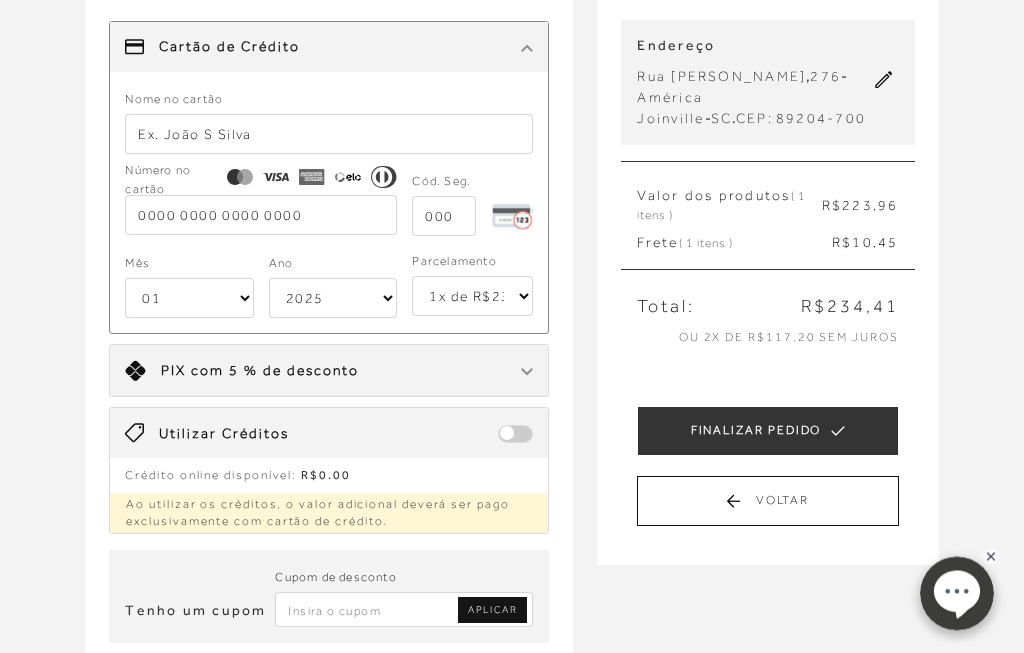 click on "Limite: R$ 5.000,00
PIX
com 5 % de desconto" at bounding box center [242, 371] 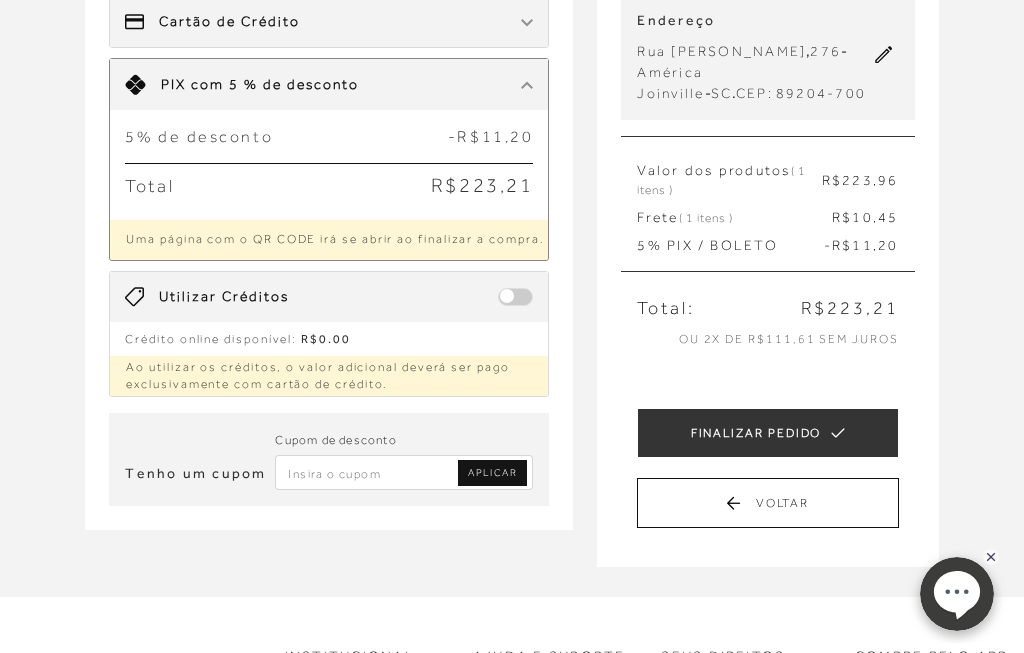 scroll, scrollTop: 214, scrollLeft: 0, axis: vertical 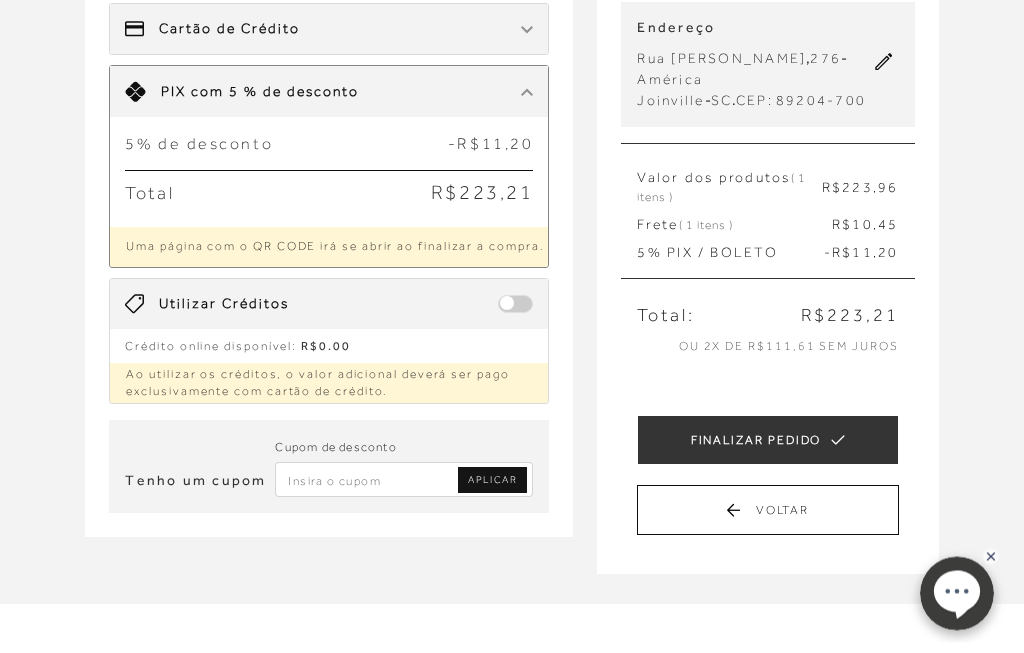 click on "FINALIZAR PEDIDO" at bounding box center [767, 441] 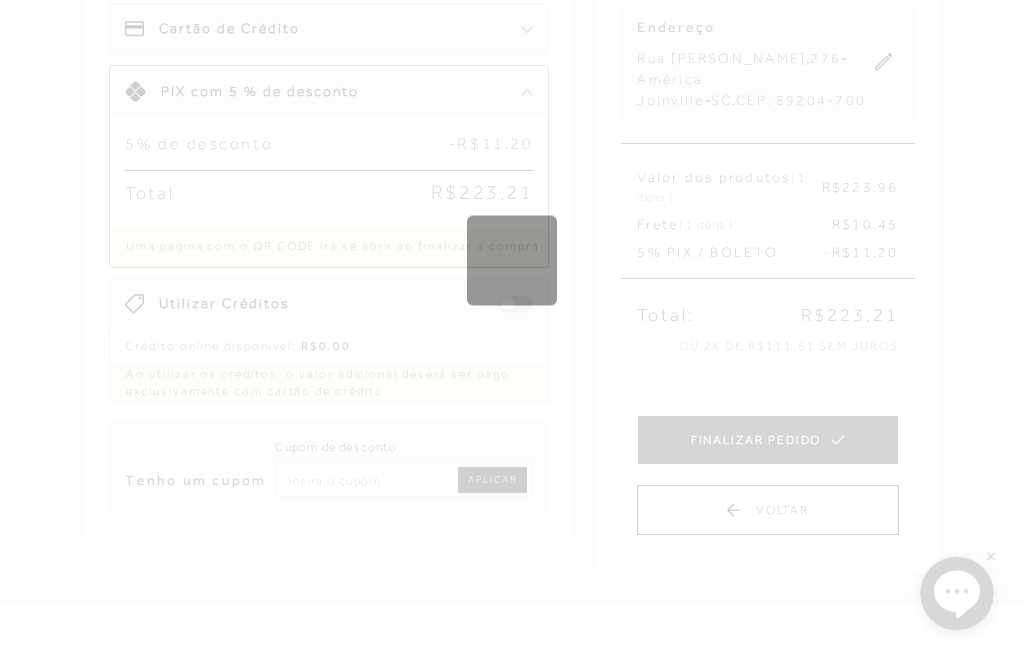 scroll, scrollTop: 0, scrollLeft: 0, axis: both 